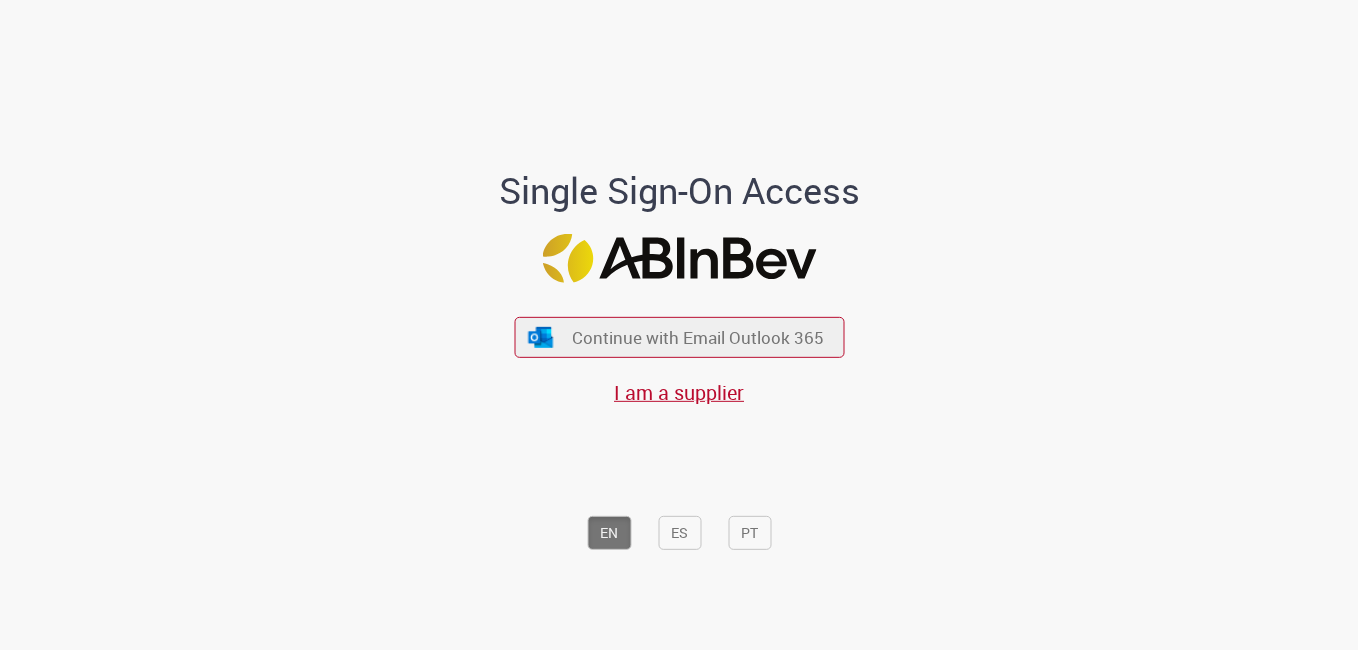 scroll, scrollTop: 0, scrollLeft: 0, axis: both 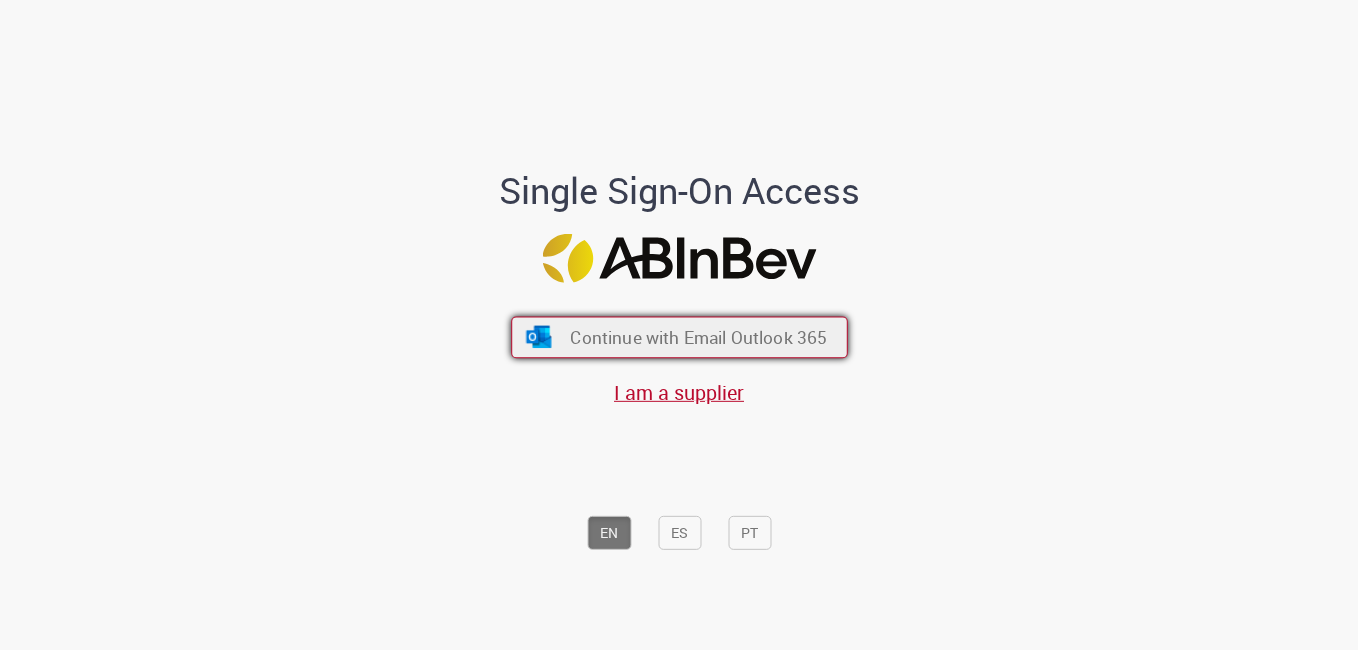 click on "Continue with Email Outlook 365" at bounding box center (698, 337) 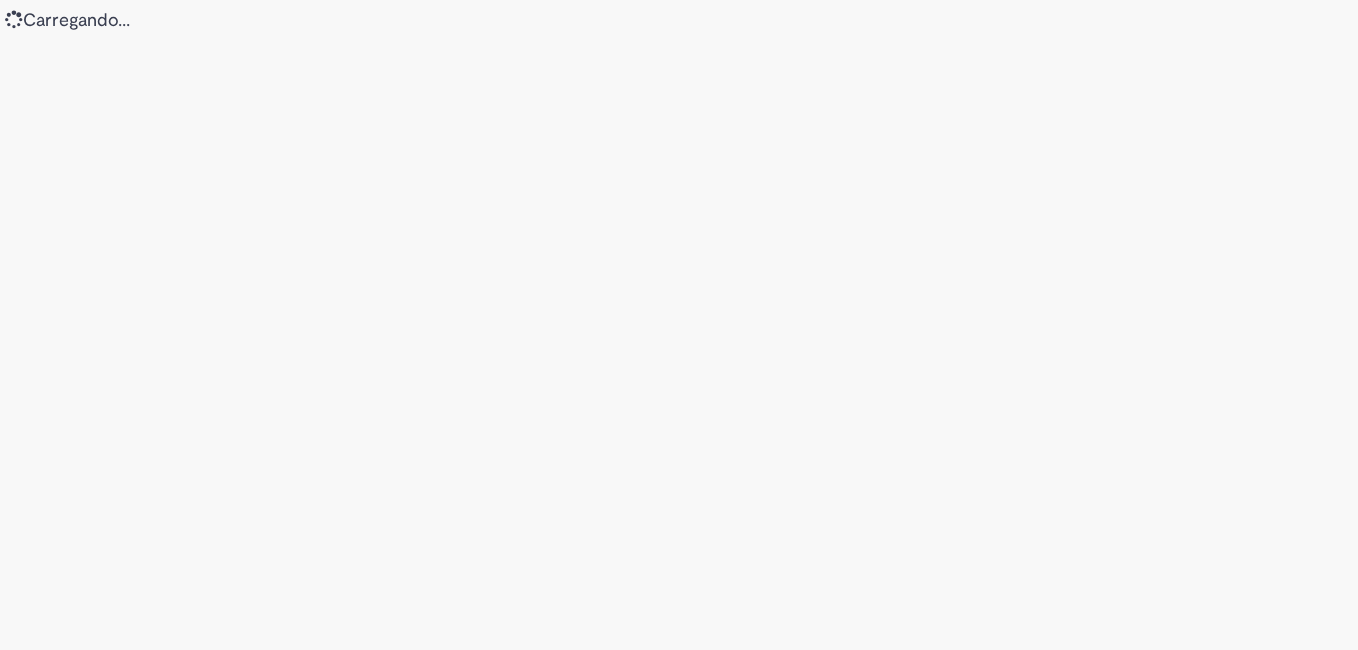 scroll, scrollTop: 0, scrollLeft: 0, axis: both 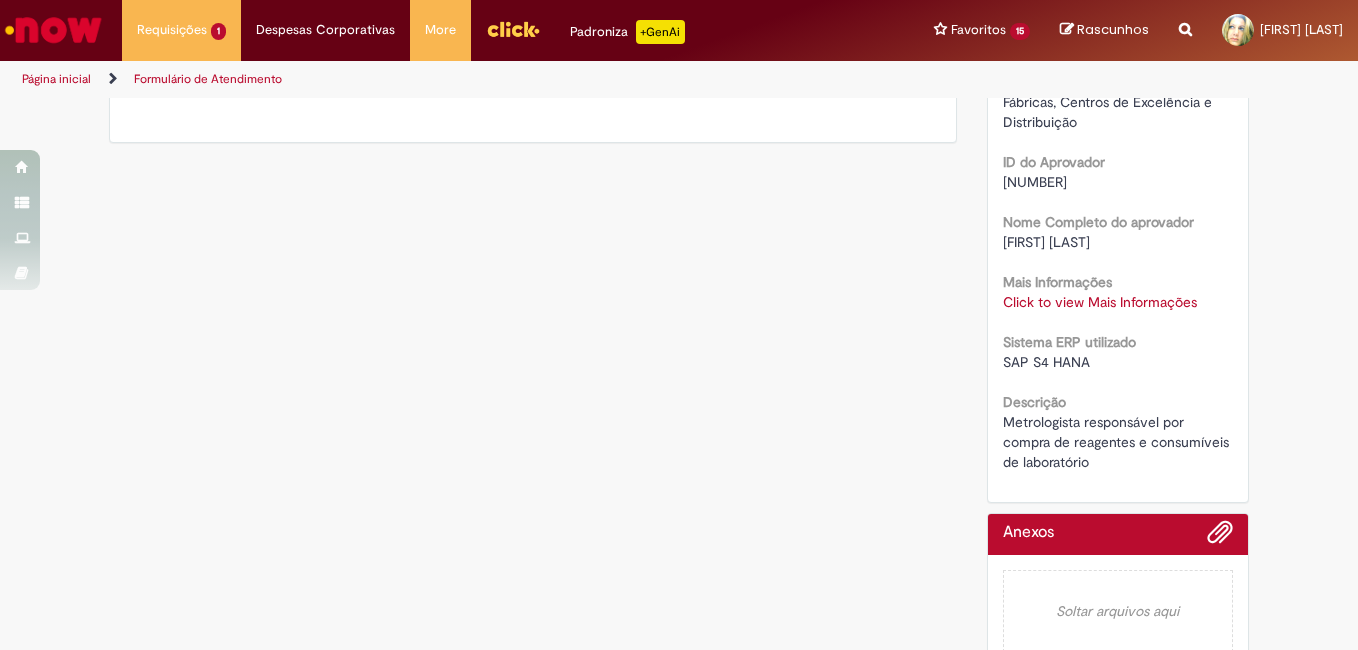 click on "Click to view Mais Informações" at bounding box center [1100, 302] 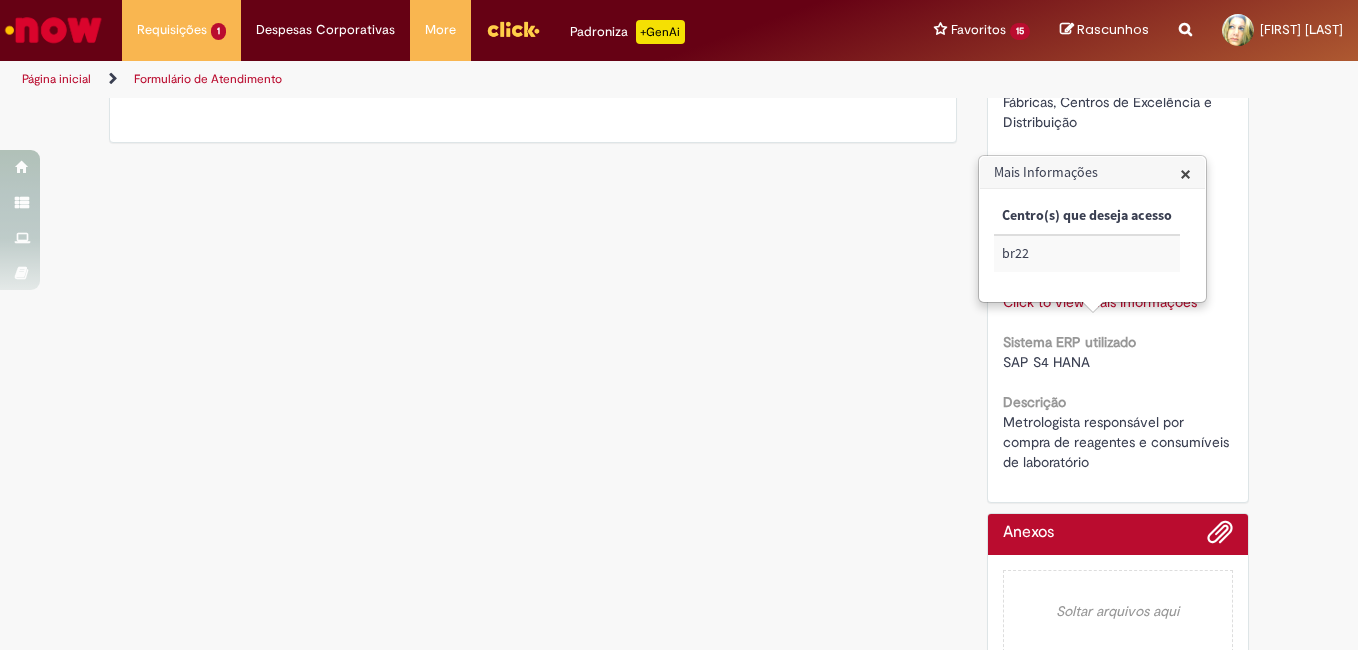 click on "Número
[TICKET]
Status
Aberto
Criação
[TIME] atrás [TIME] atrás
Conclusão Estimada
[DATE] [TIME]
Opções
Tipo de solicitação
Fábricas, Centros de Excelência e Distribuição
ID do Aprovador
[NUMBER]
Nome Completo do aprovador
[FIRST] [LAST]
Mais Informações
Click to view Mais Informações   Click to view Mais Informações
Sistema ERP utilizado
SAP S4 HANA
Descrição
Metrologista responsável por compra de reagentes e consumíveis de laboratório" at bounding box center [1118, 178] 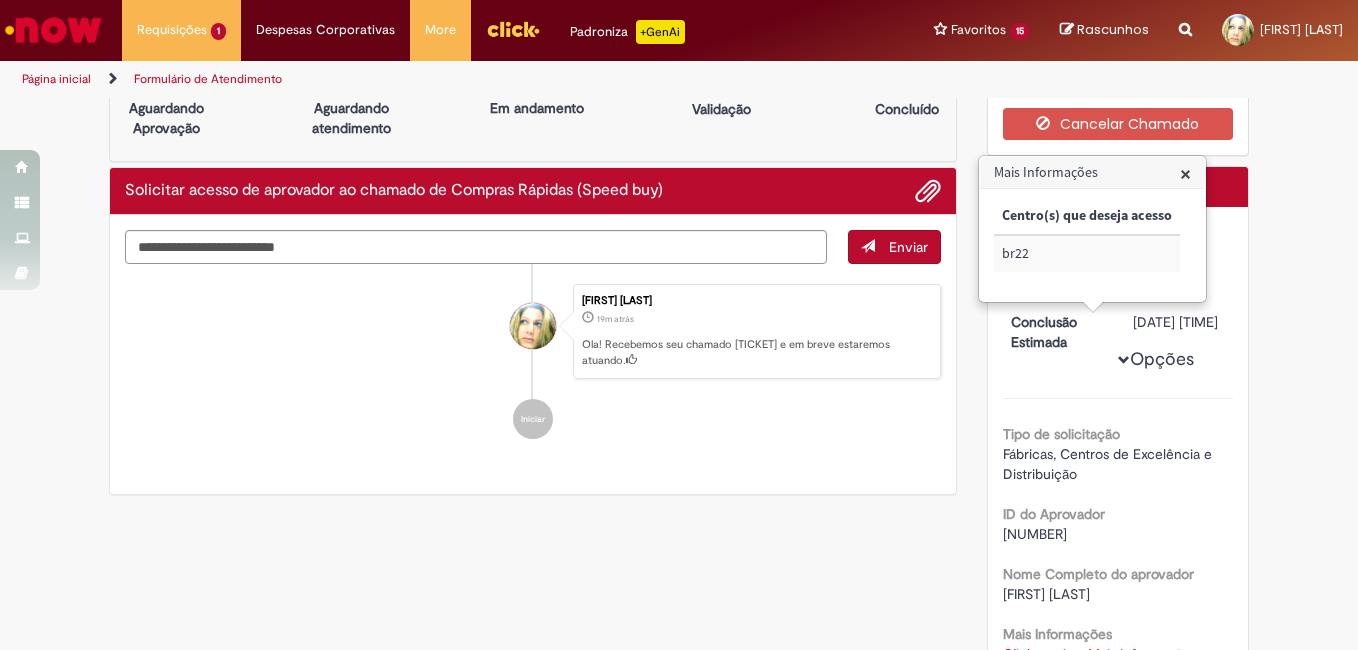 scroll, scrollTop: 0, scrollLeft: 0, axis: both 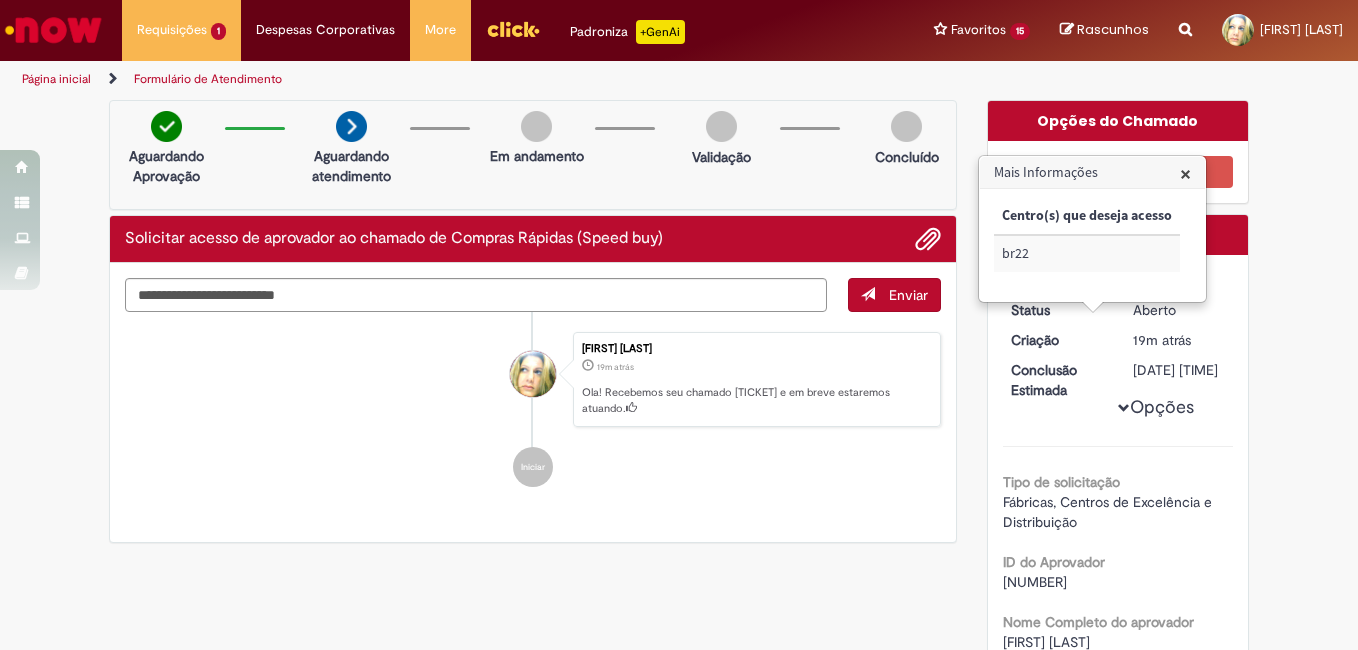 click on "Verificar Código de Barras
Aguardando Aprovação
Aguardando atendimento
Em andamento
Validação
Concluído
Solicitar acesso de aprovador ao chamado de Compras Rápidas (Speed buy)
Enviar
[FIRST] [LAST]
[TIME] atrás [TIME] atrás
Ola! Recebemos seu chamado [TICKET] e em breve estaremos atuando.
Iniciar" at bounding box center (679, 589) 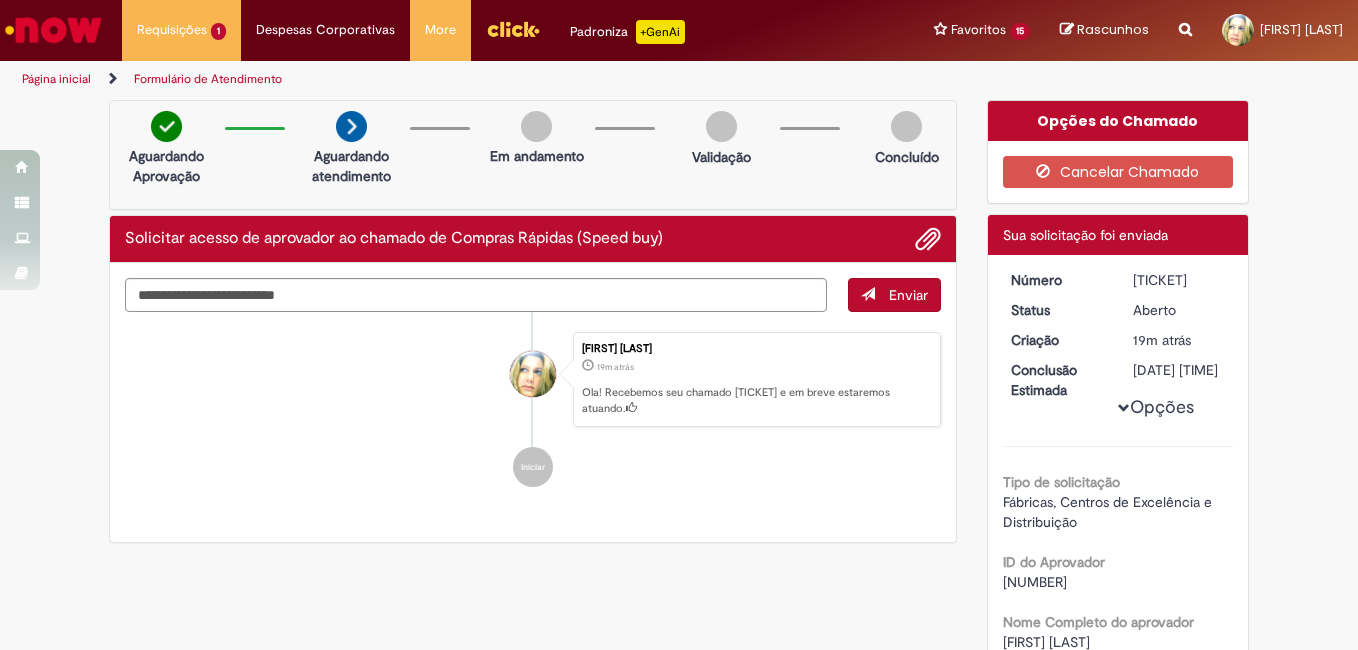 scroll, scrollTop: 348, scrollLeft: 0, axis: vertical 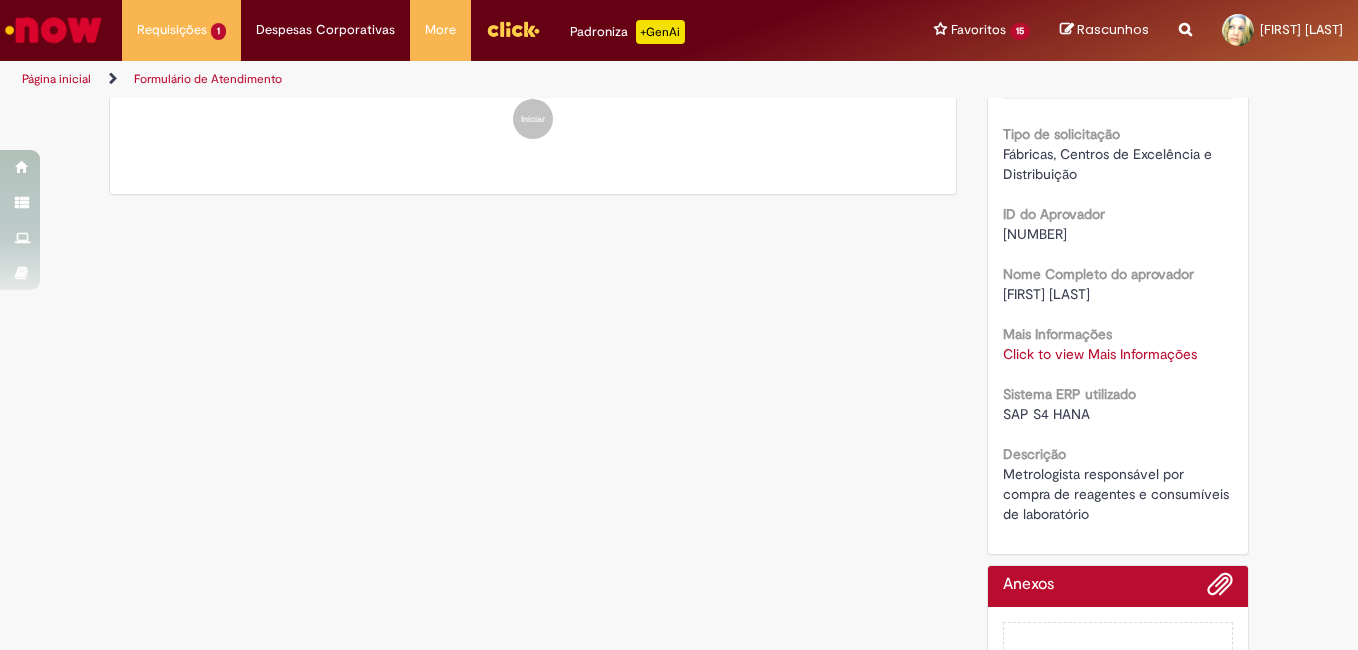 click on "Formulário de Atendimento" at bounding box center [208, 79] 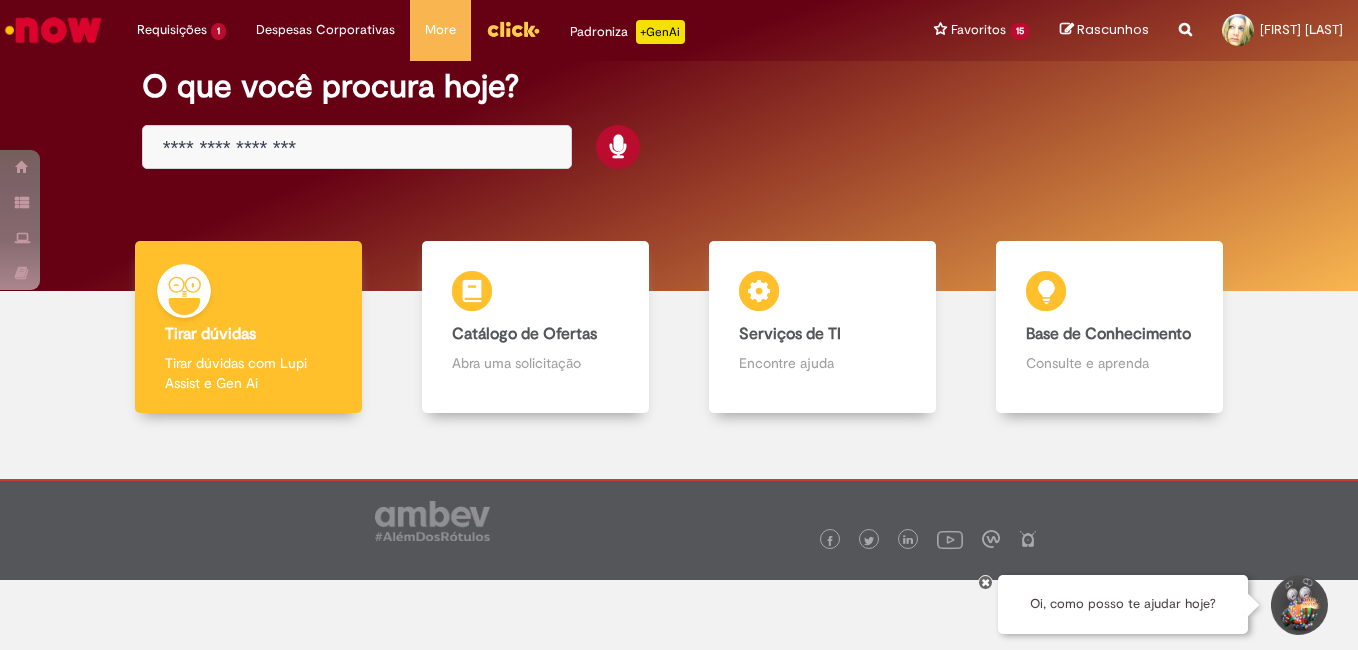 scroll, scrollTop: 0, scrollLeft: 0, axis: both 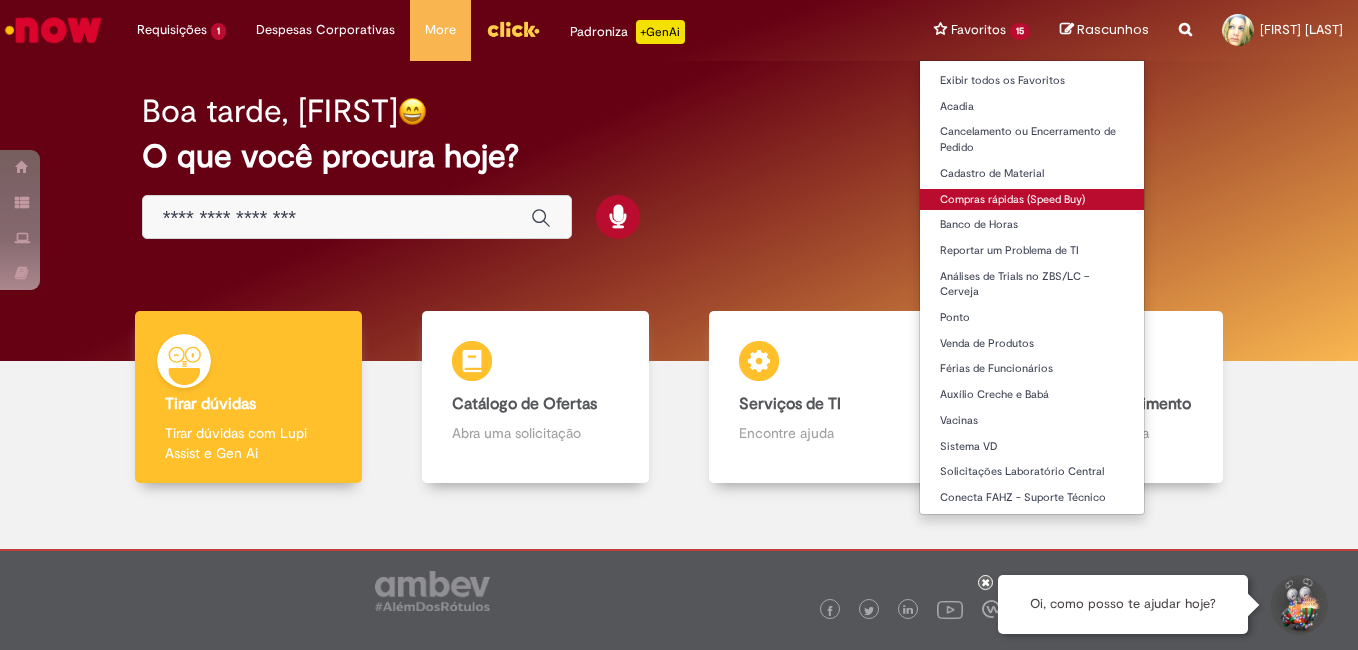 click on "Compras rápidas (Speed Buy)" at bounding box center [1032, 200] 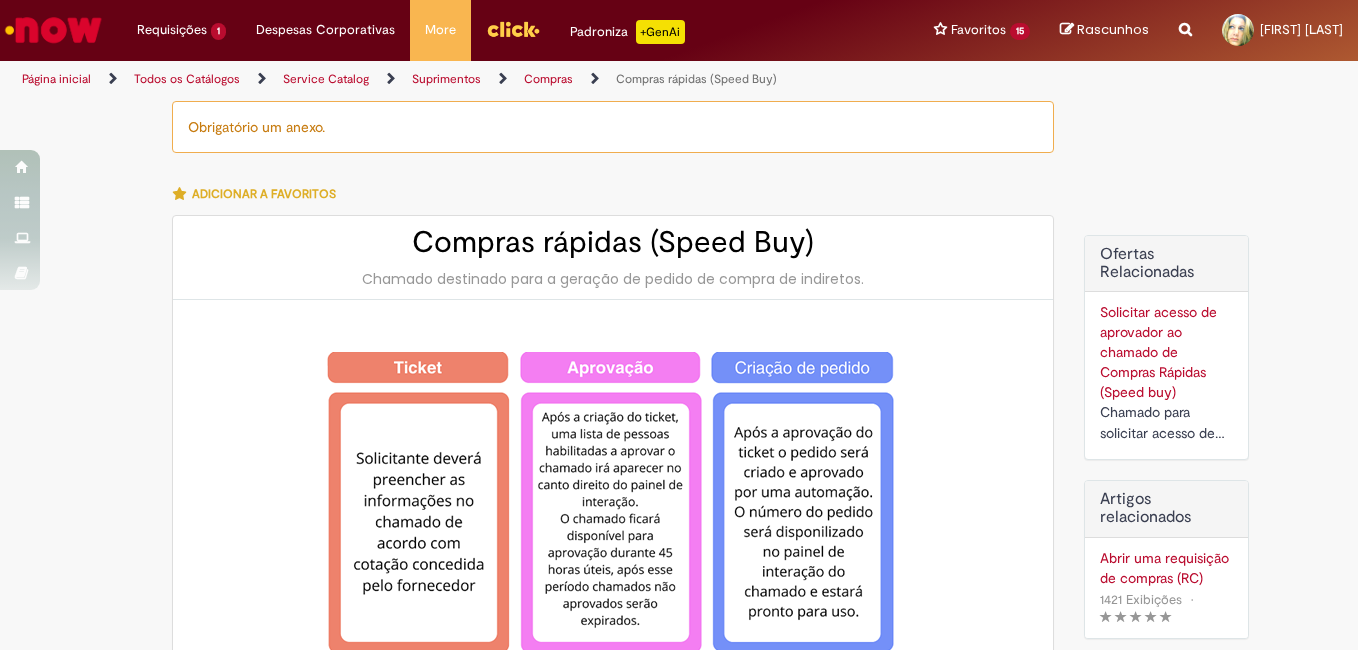 type on "********" 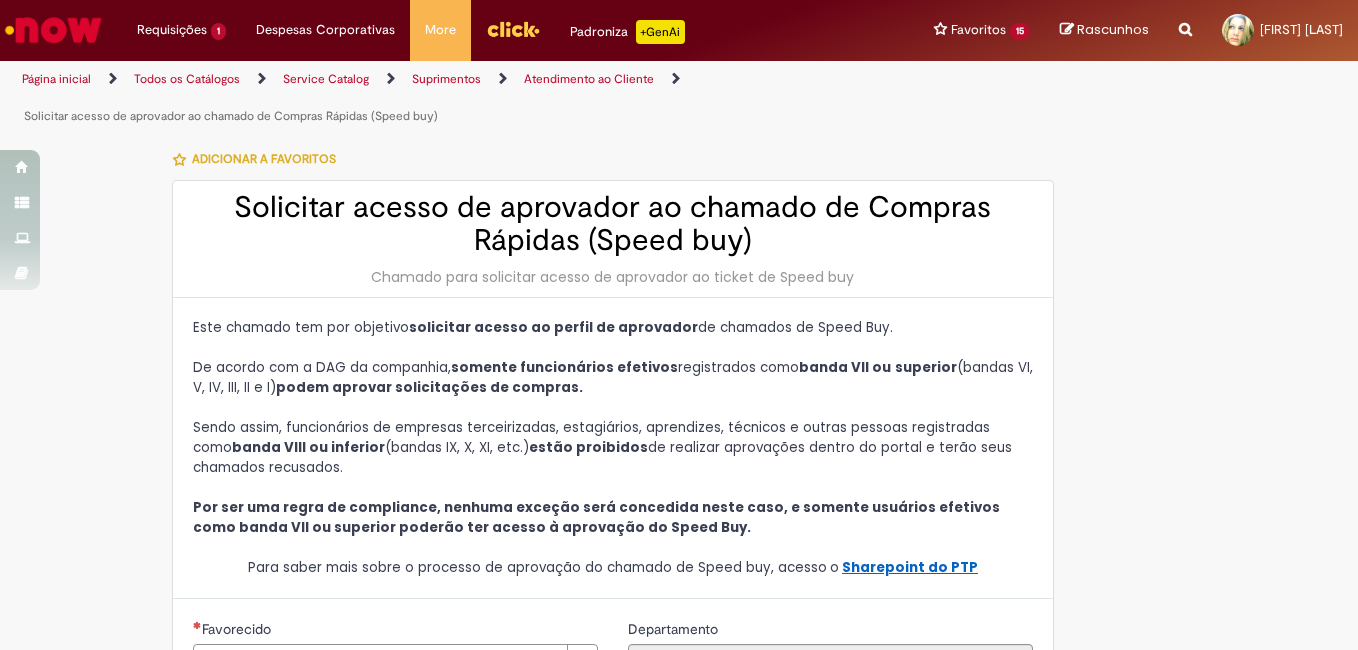 type on "********" 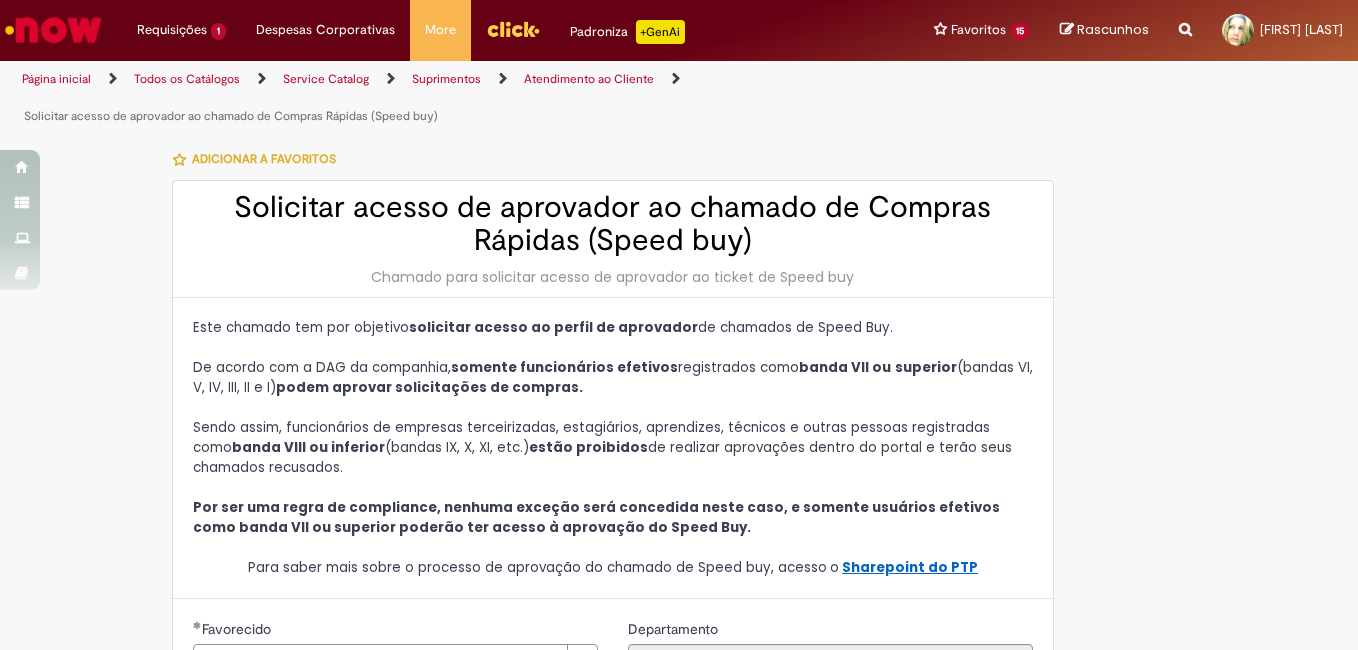 click on "Sharepoint do PTP" at bounding box center (910, 567) 